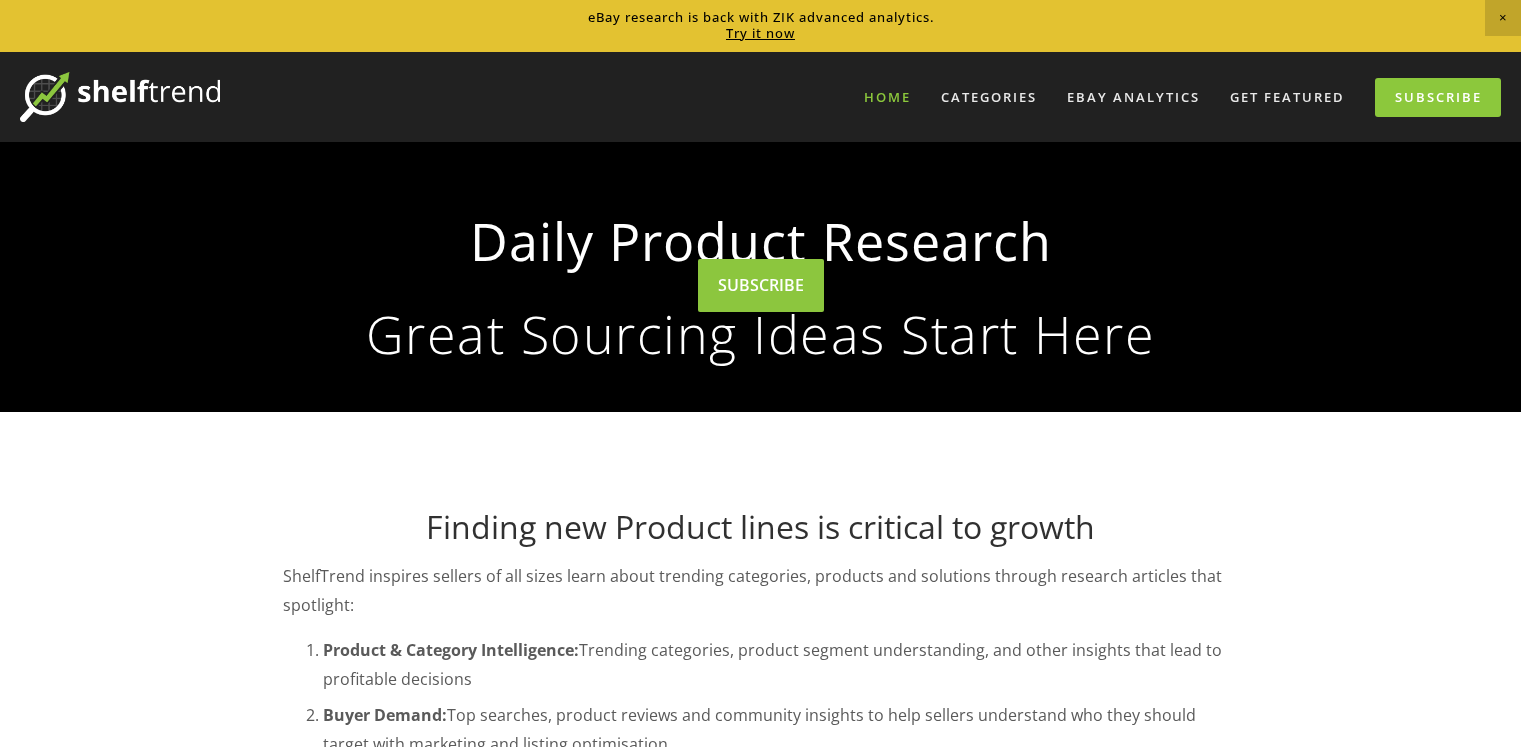 scroll, scrollTop: 0, scrollLeft: 0, axis: both 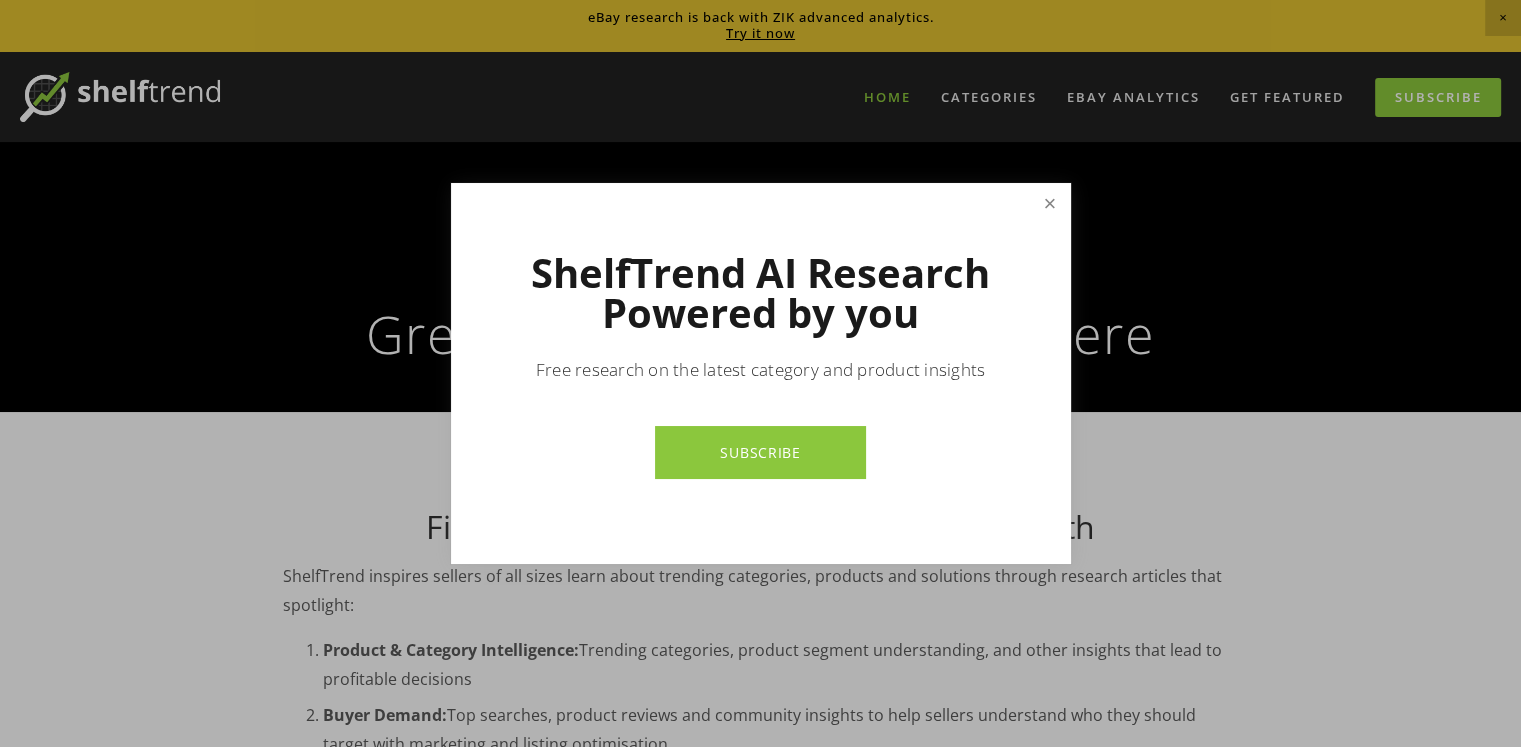 click at bounding box center (1049, 203) 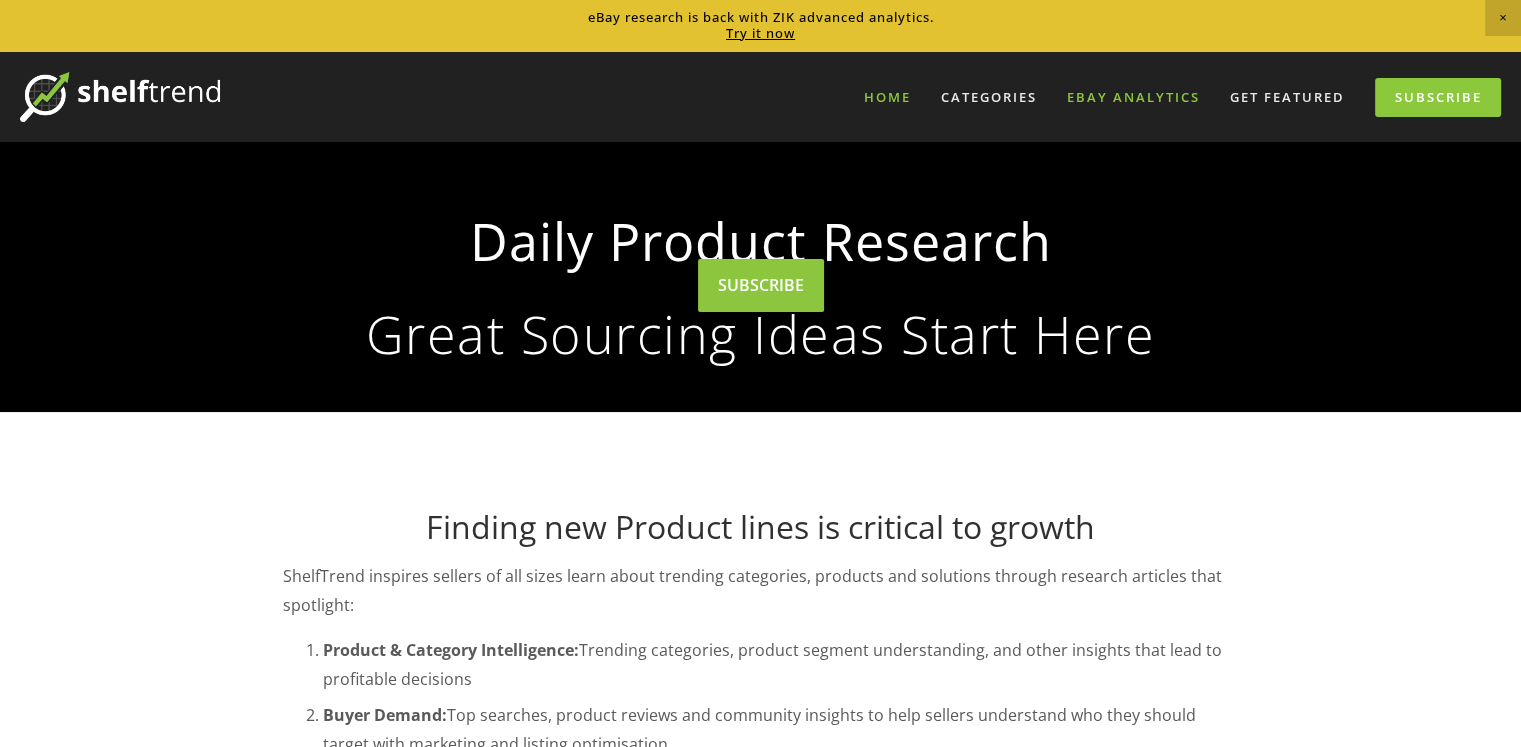 click on "eBay Analytics" at bounding box center [1133, 97] 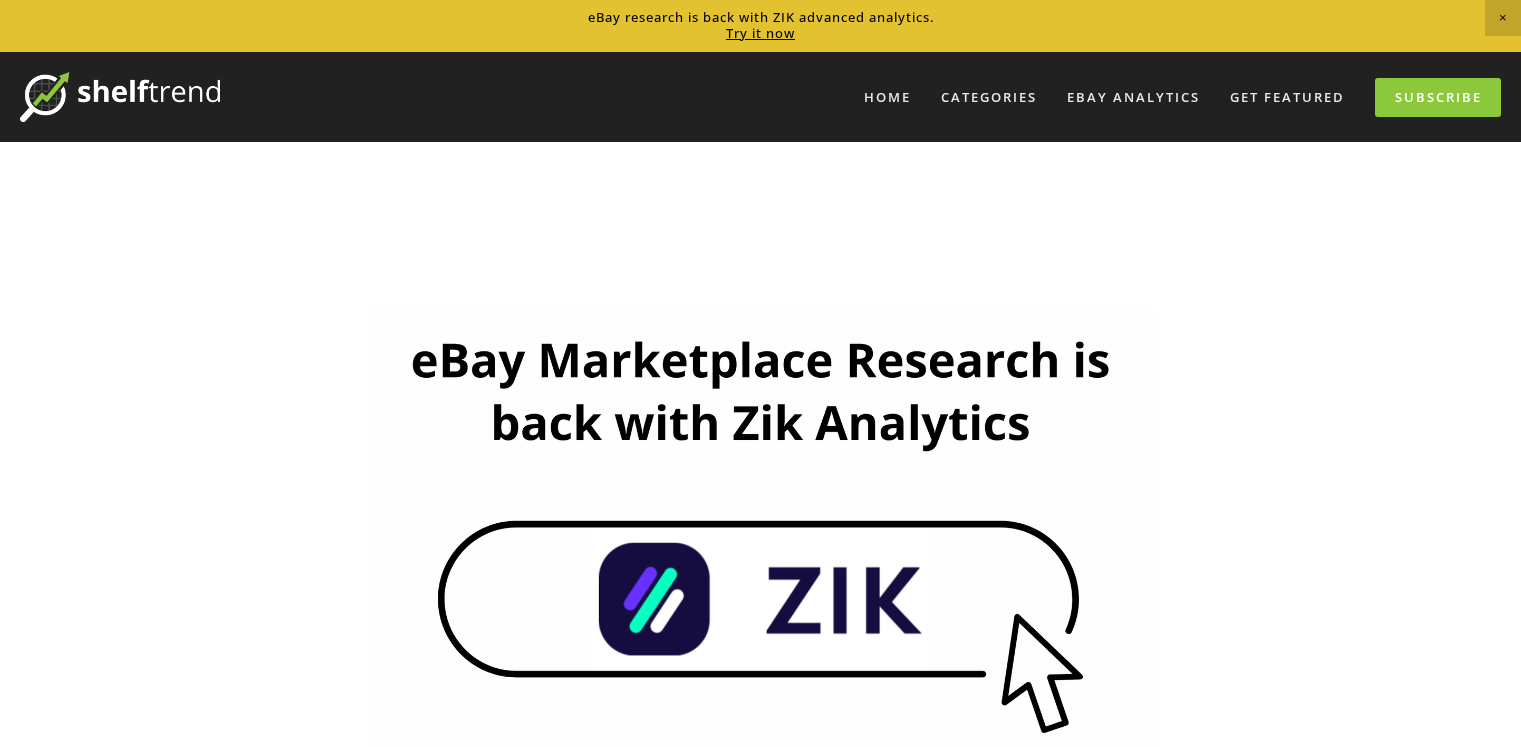 scroll, scrollTop: 650, scrollLeft: 0, axis: vertical 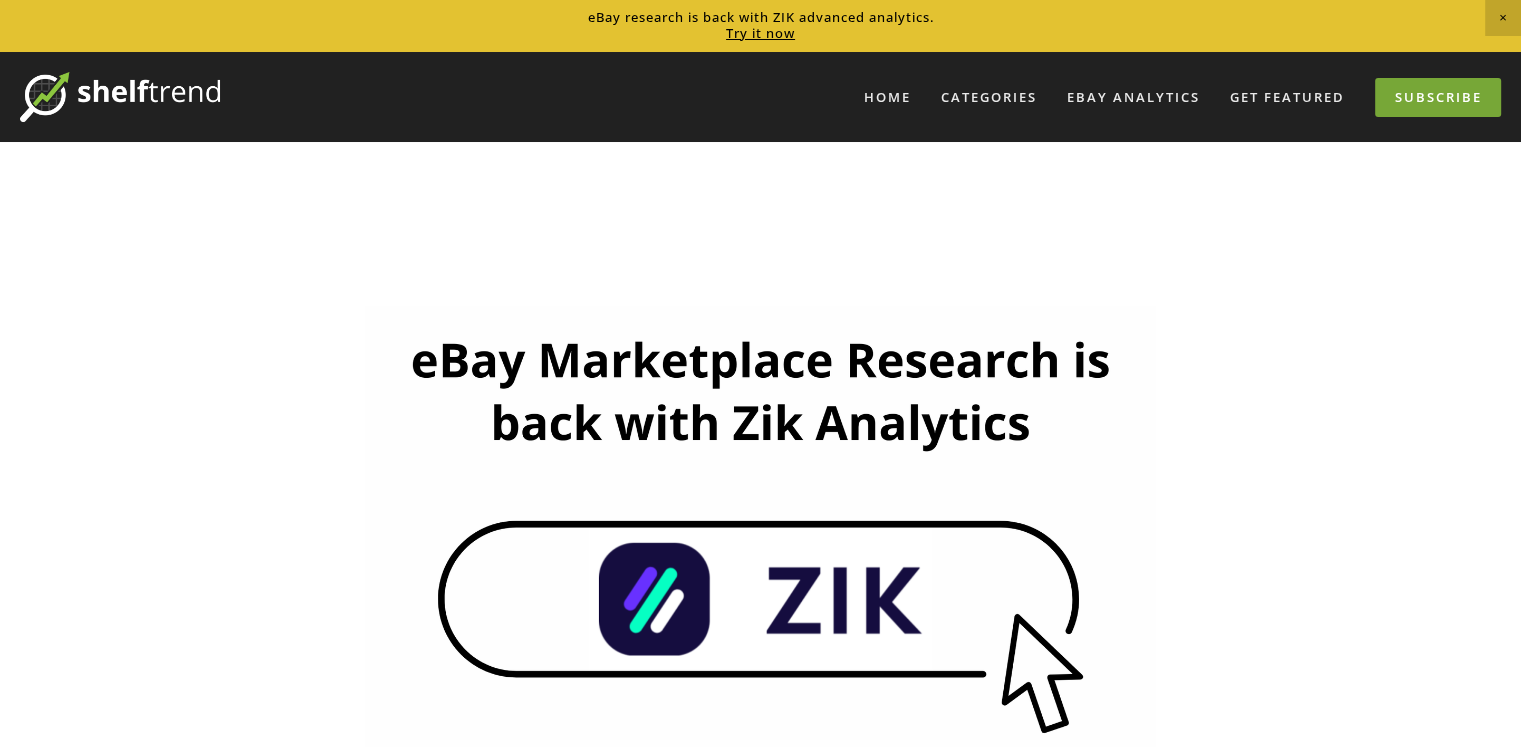 click on "Subscribe" at bounding box center [1438, 97] 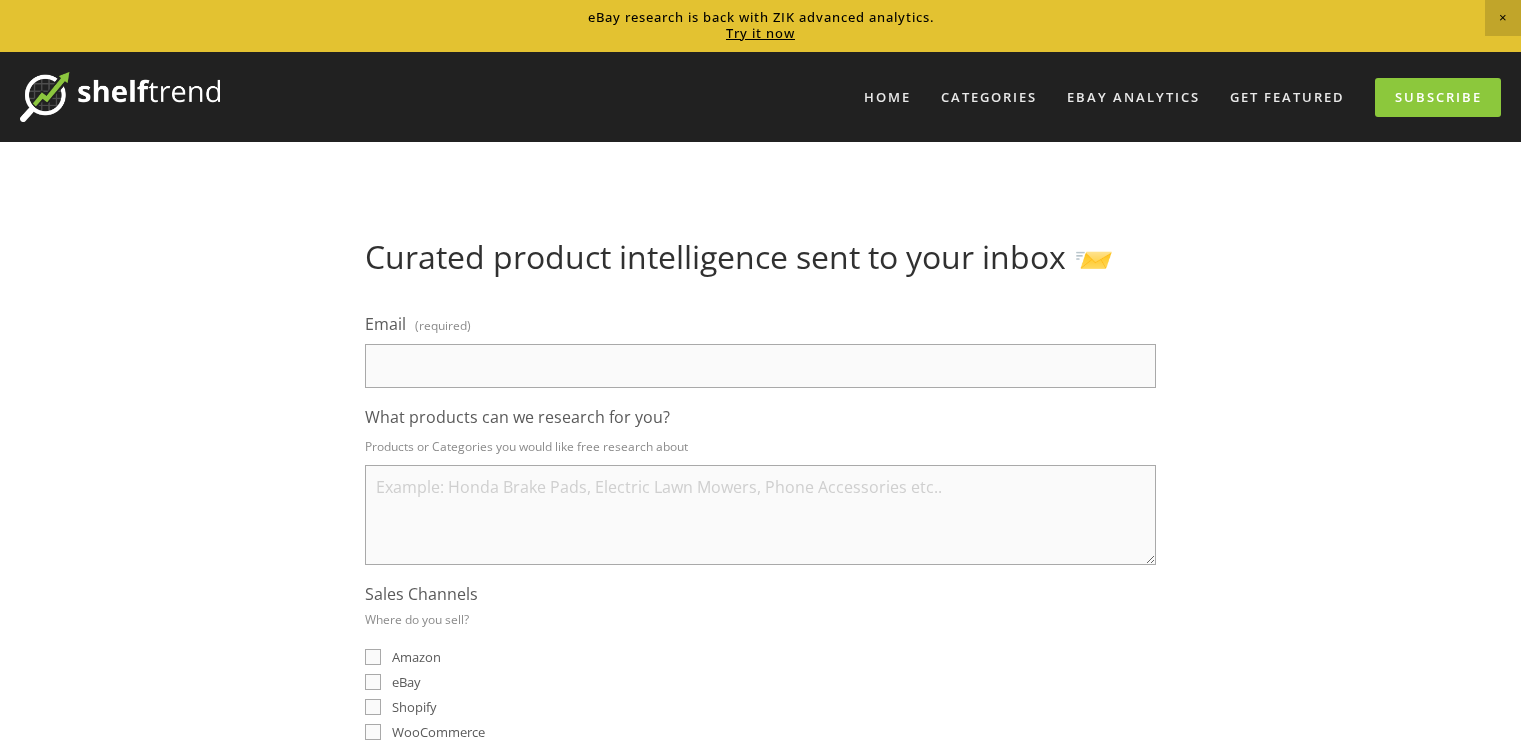 scroll, scrollTop: 0, scrollLeft: 0, axis: both 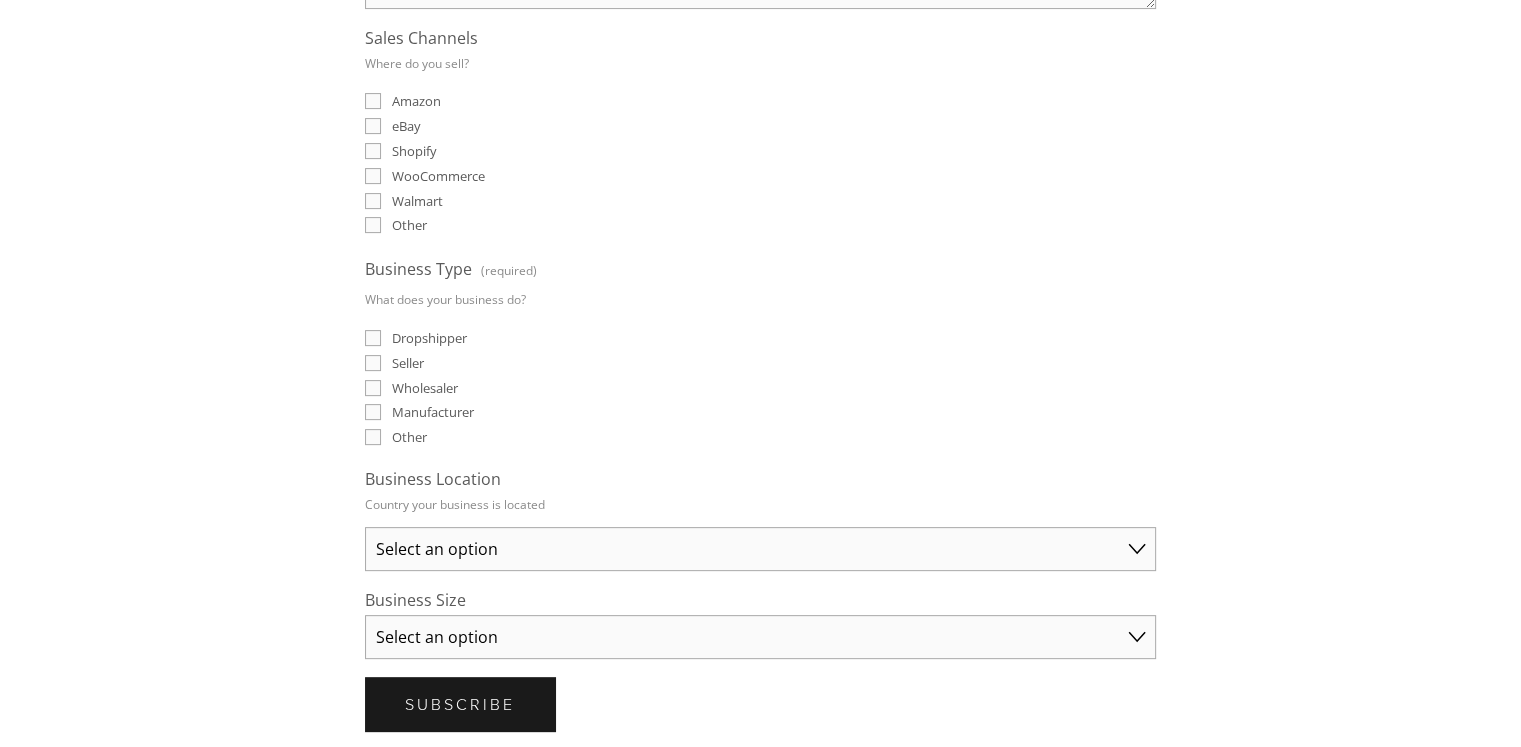 click on "Select an option Australia United States United Kingdom China Japan Germany Canada Other" at bounding box center (760, 549) 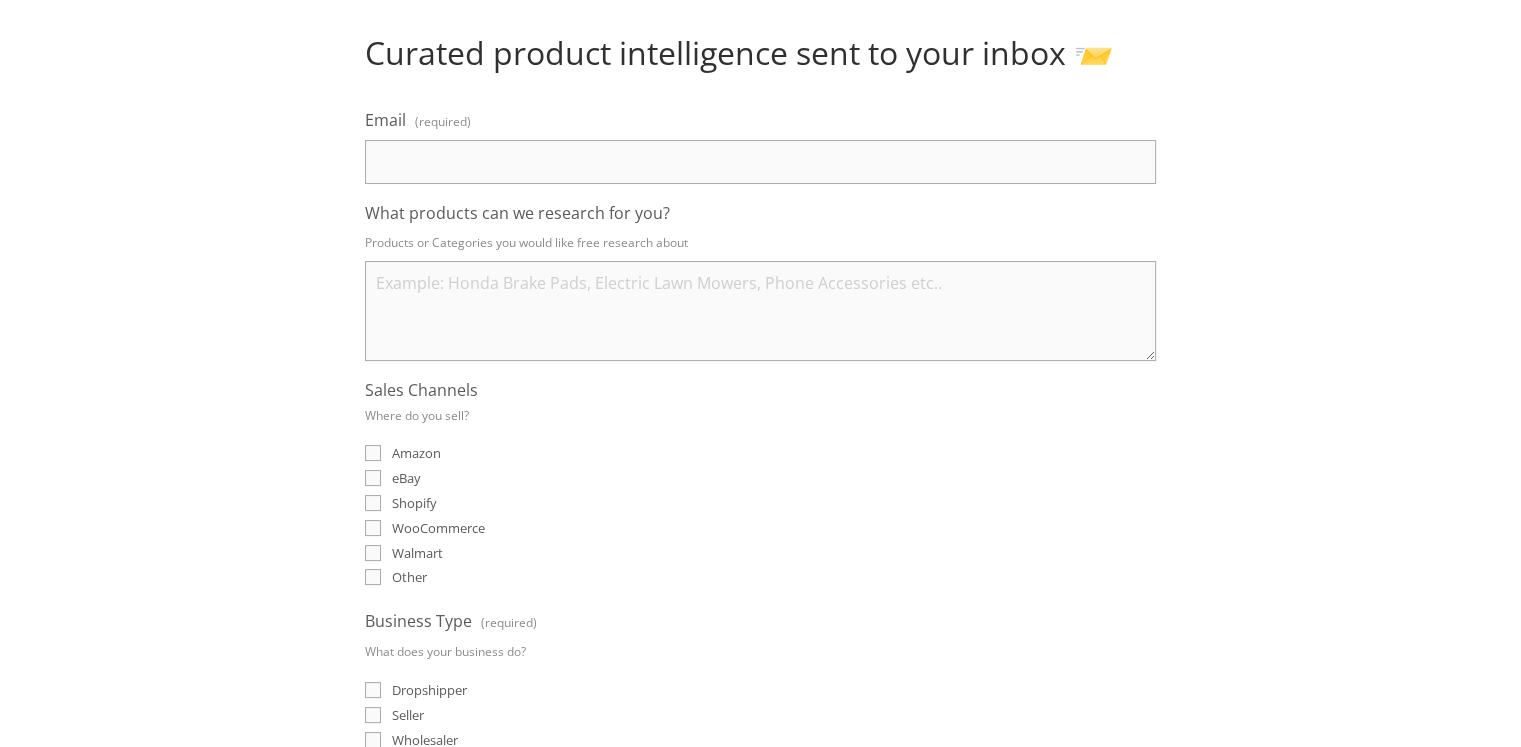 scroll, scrollTop: 168, scrollLeft: 0, axis: vertical 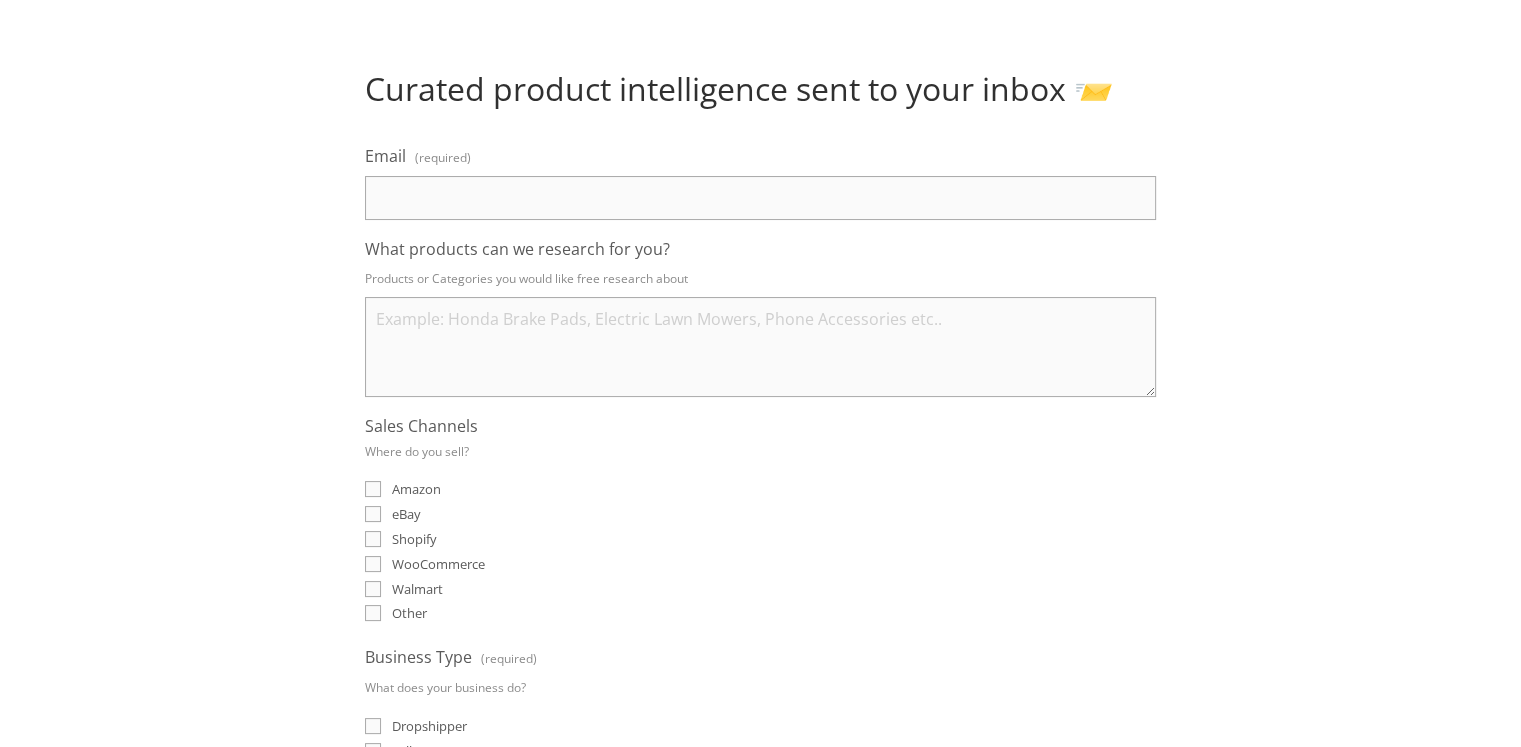 click on "Email (required)" at bounding box center (760, 198) 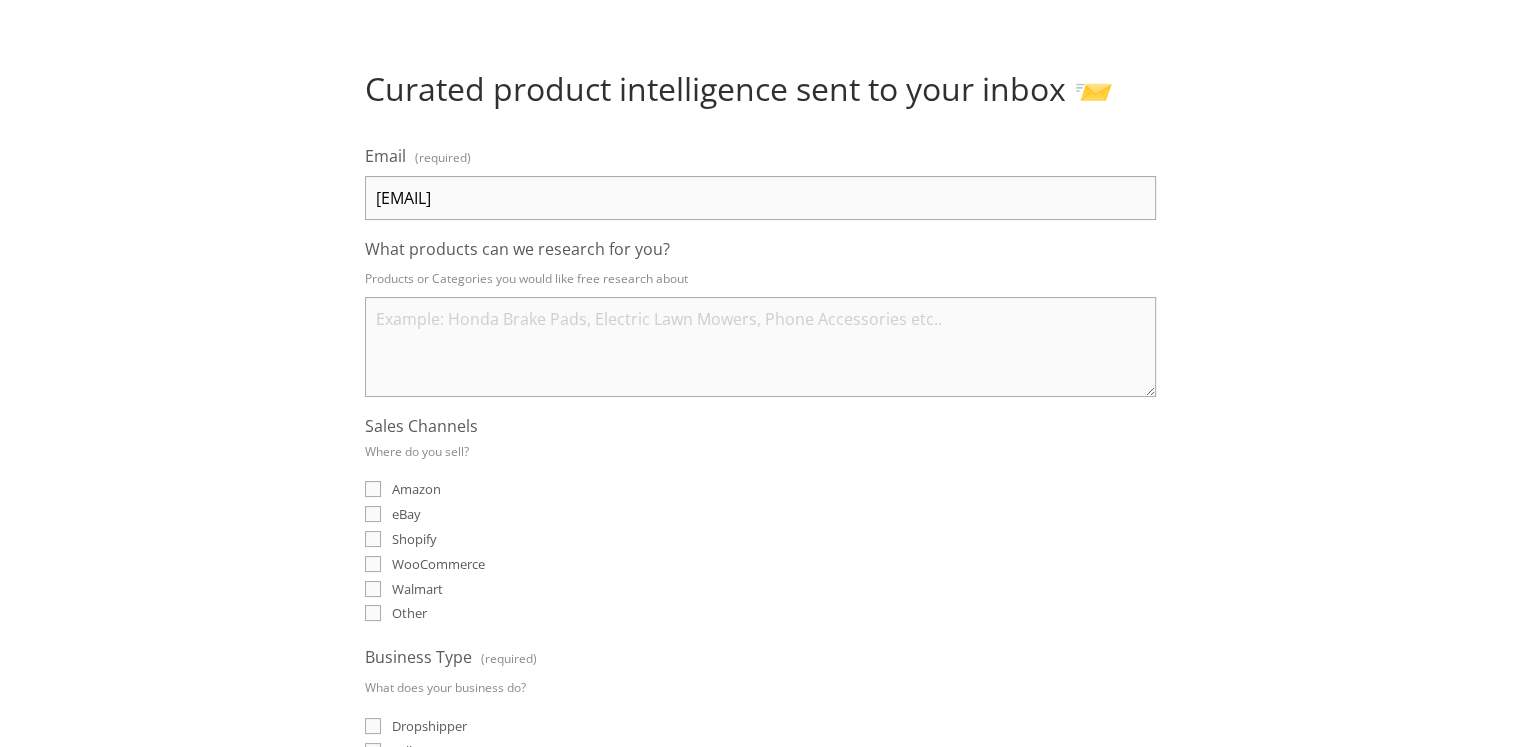 type on "[EMAIL]" 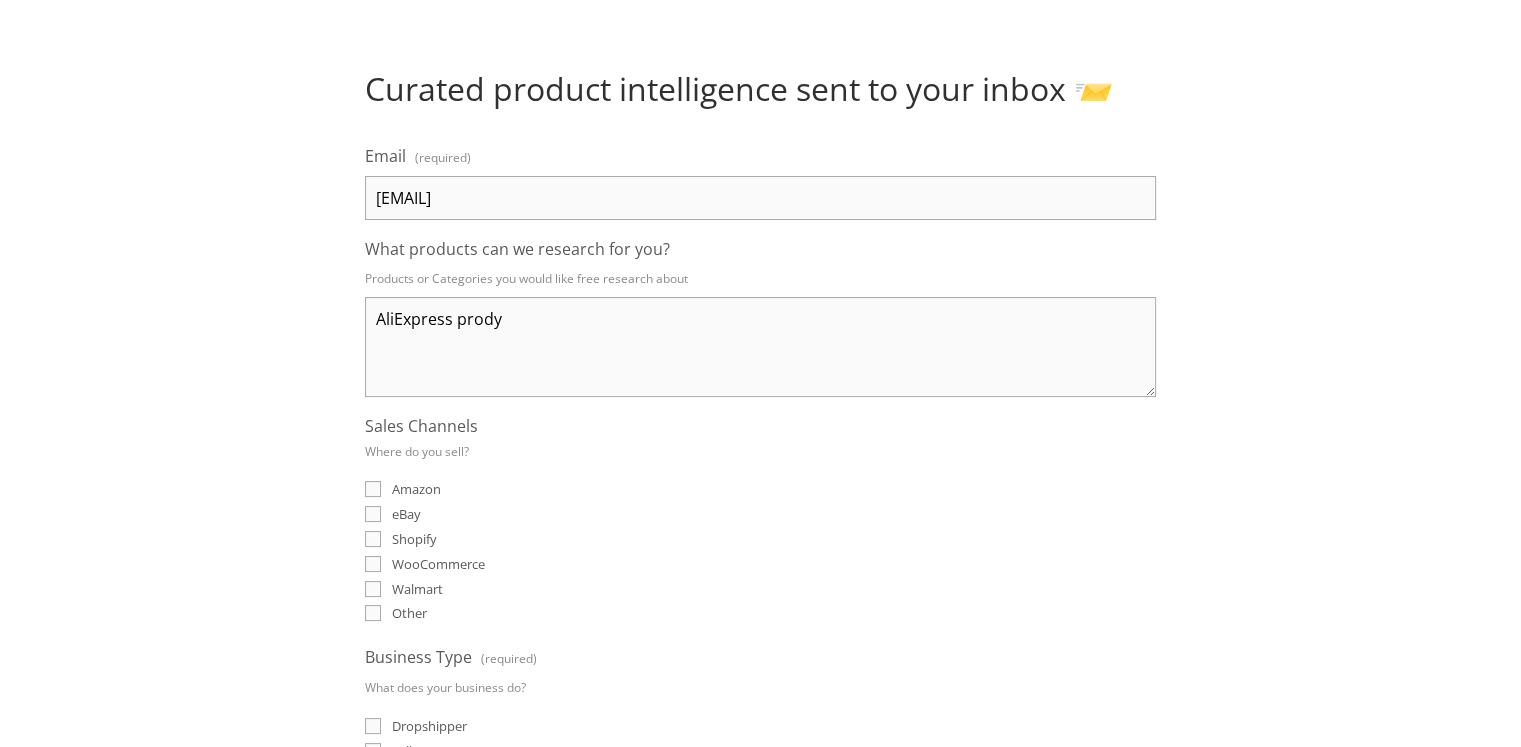 type on "AliExpress prody" 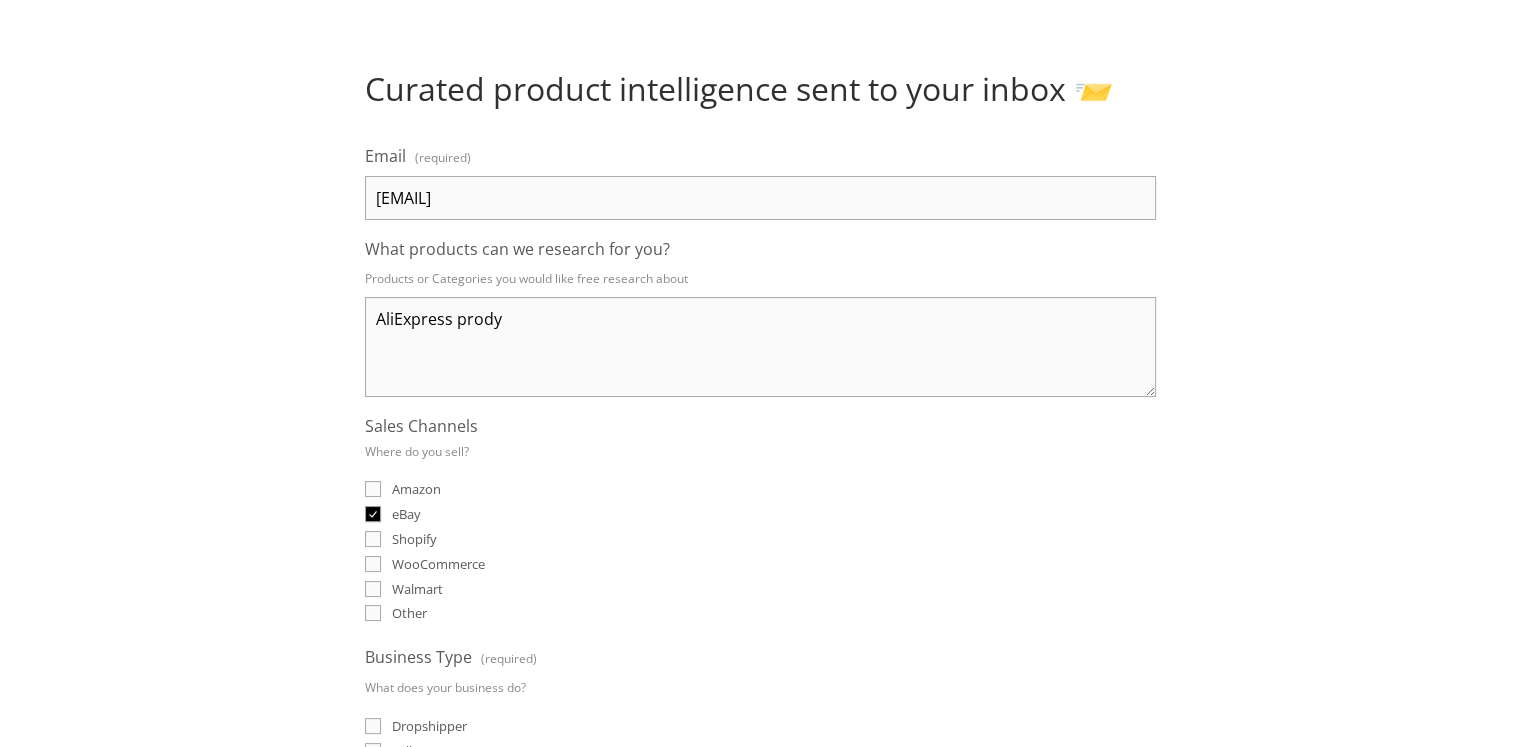 checkbox on "true" 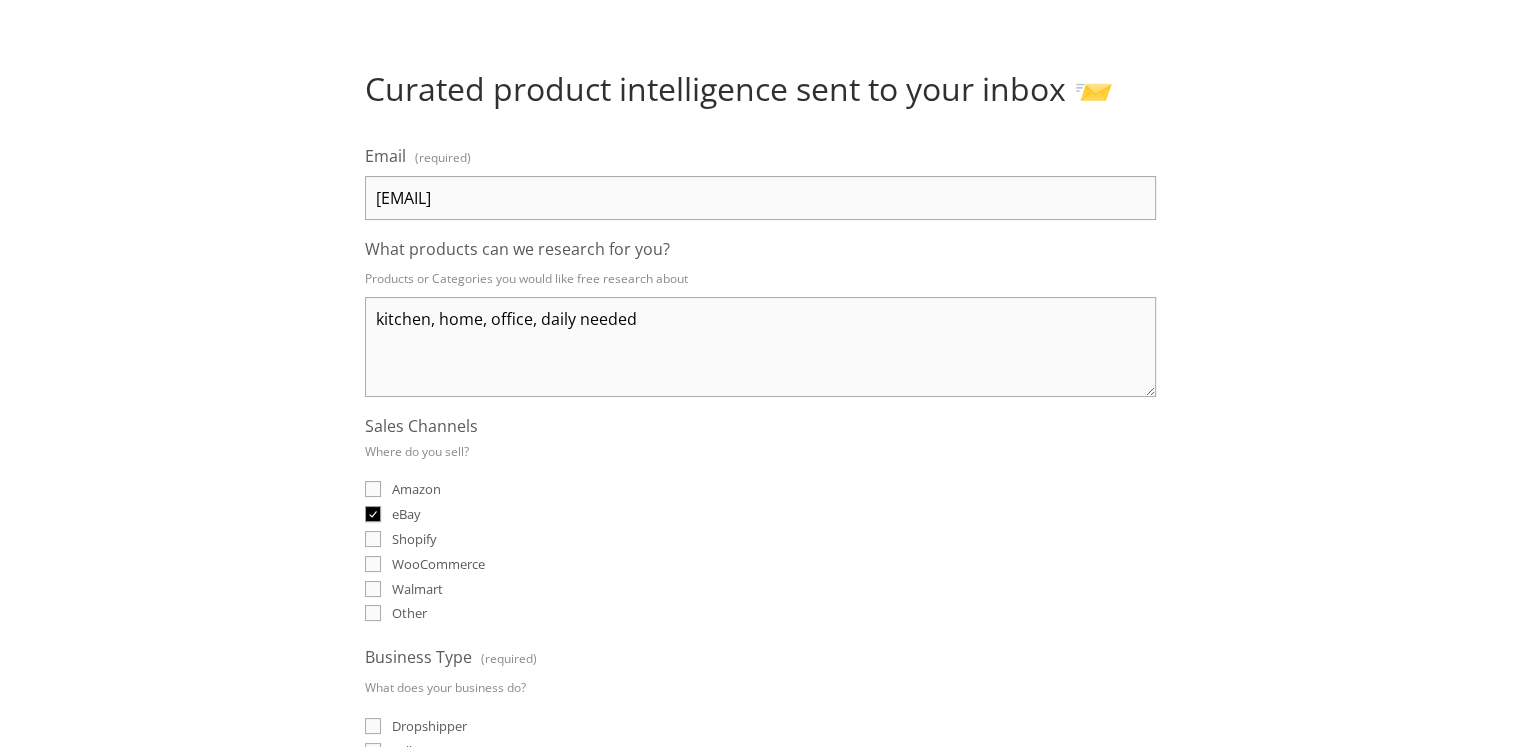type on "kitchen, home, office, daily needed" 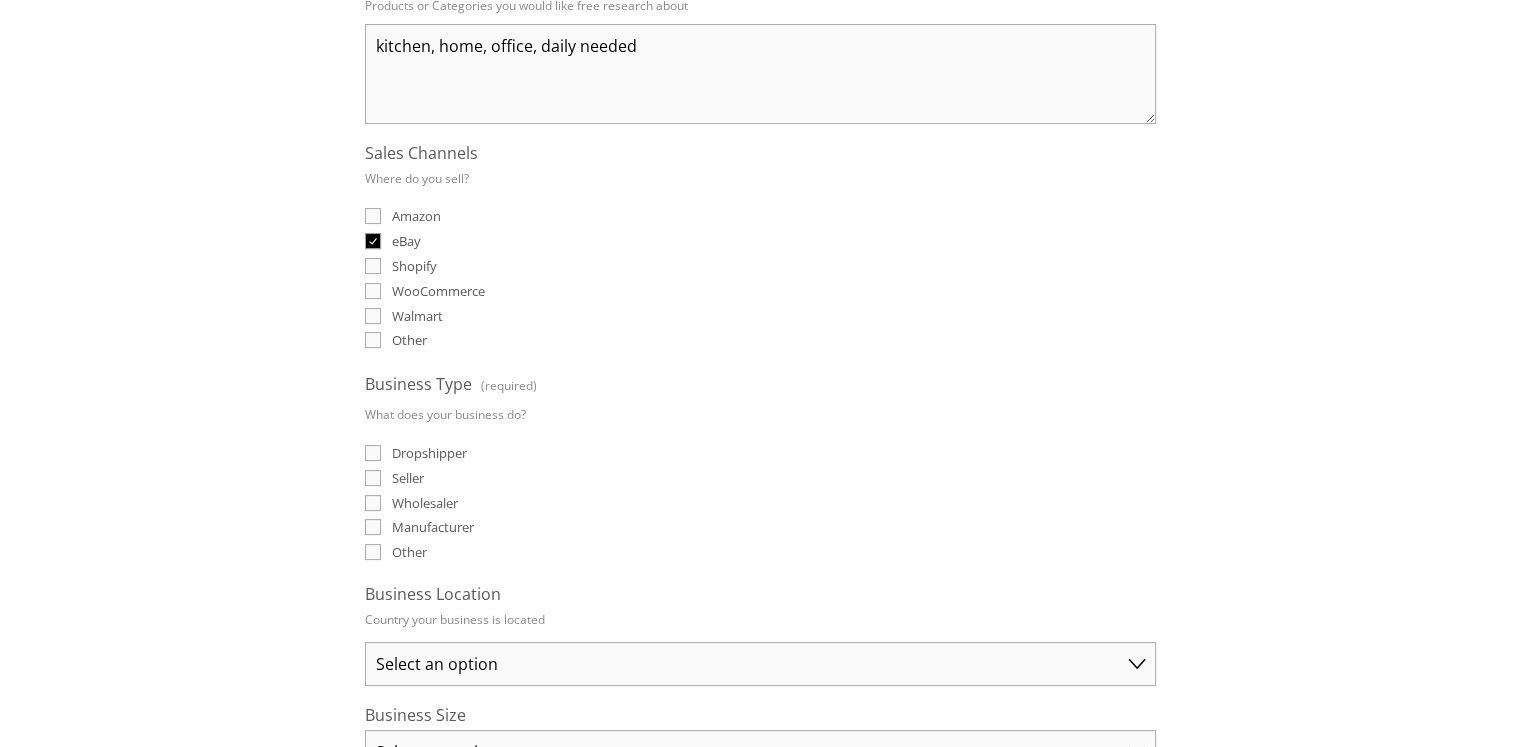 scroll, scrollTop: 442, scrollLeft: 0, axis: vertical 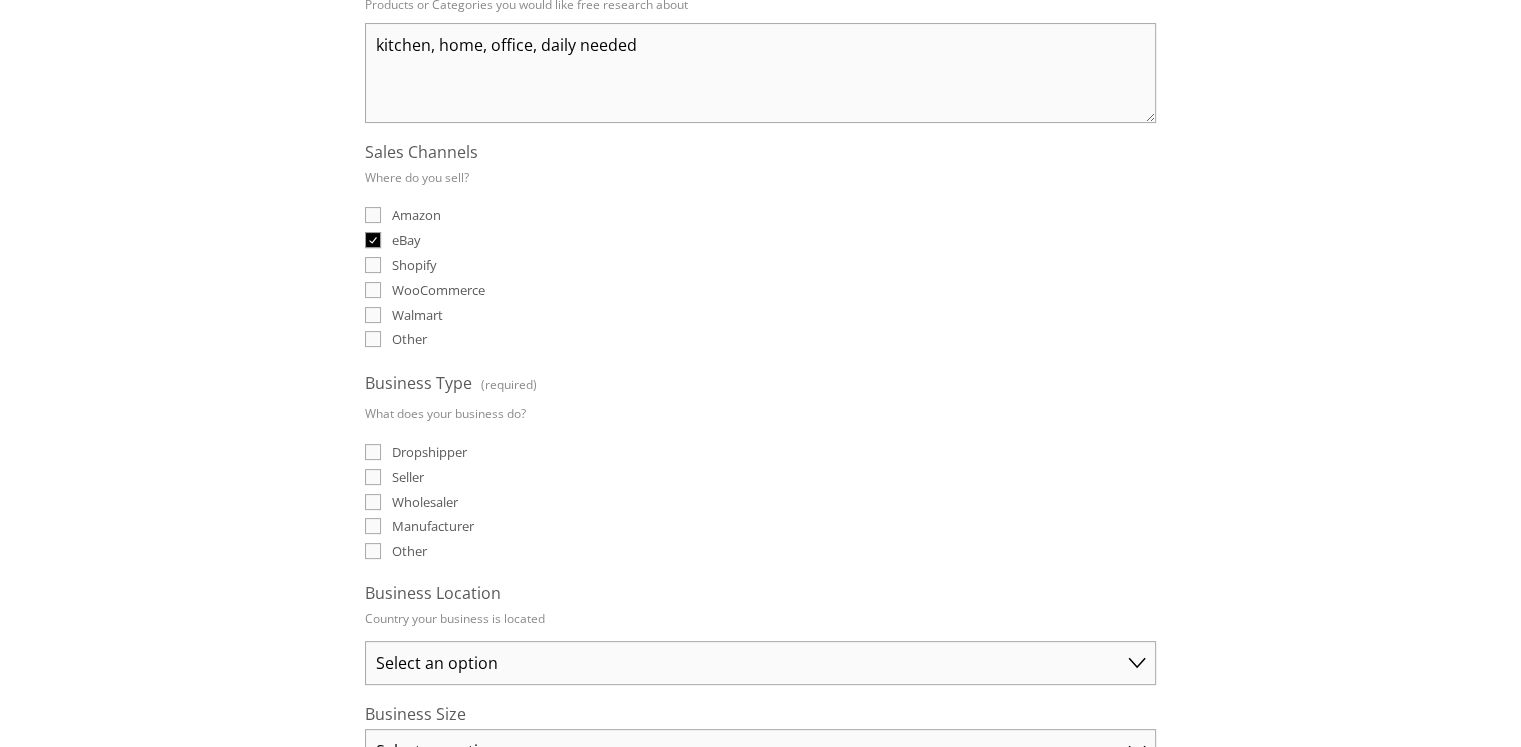 click on "Dropshipper" at bounding box center (429, 452) 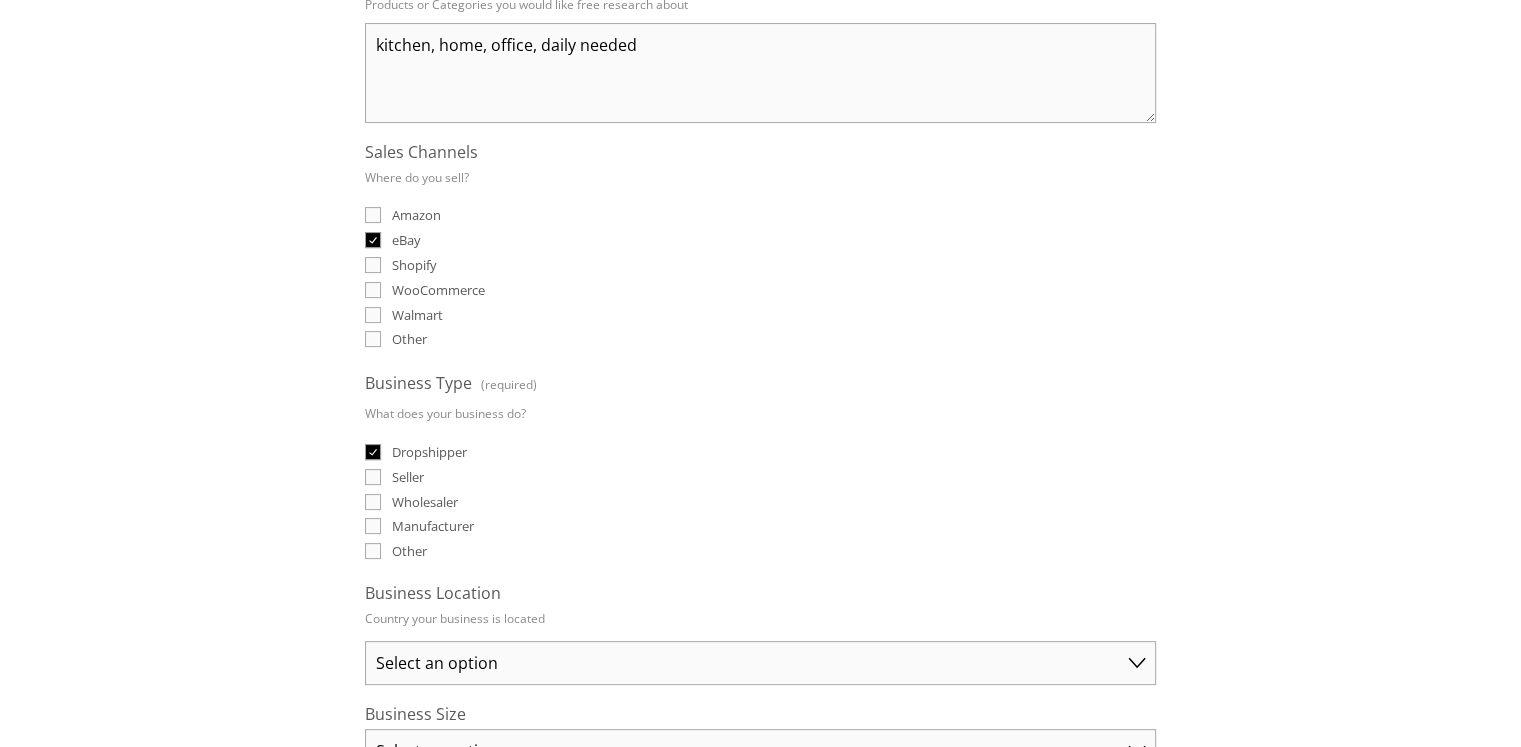 checkbox on "true" 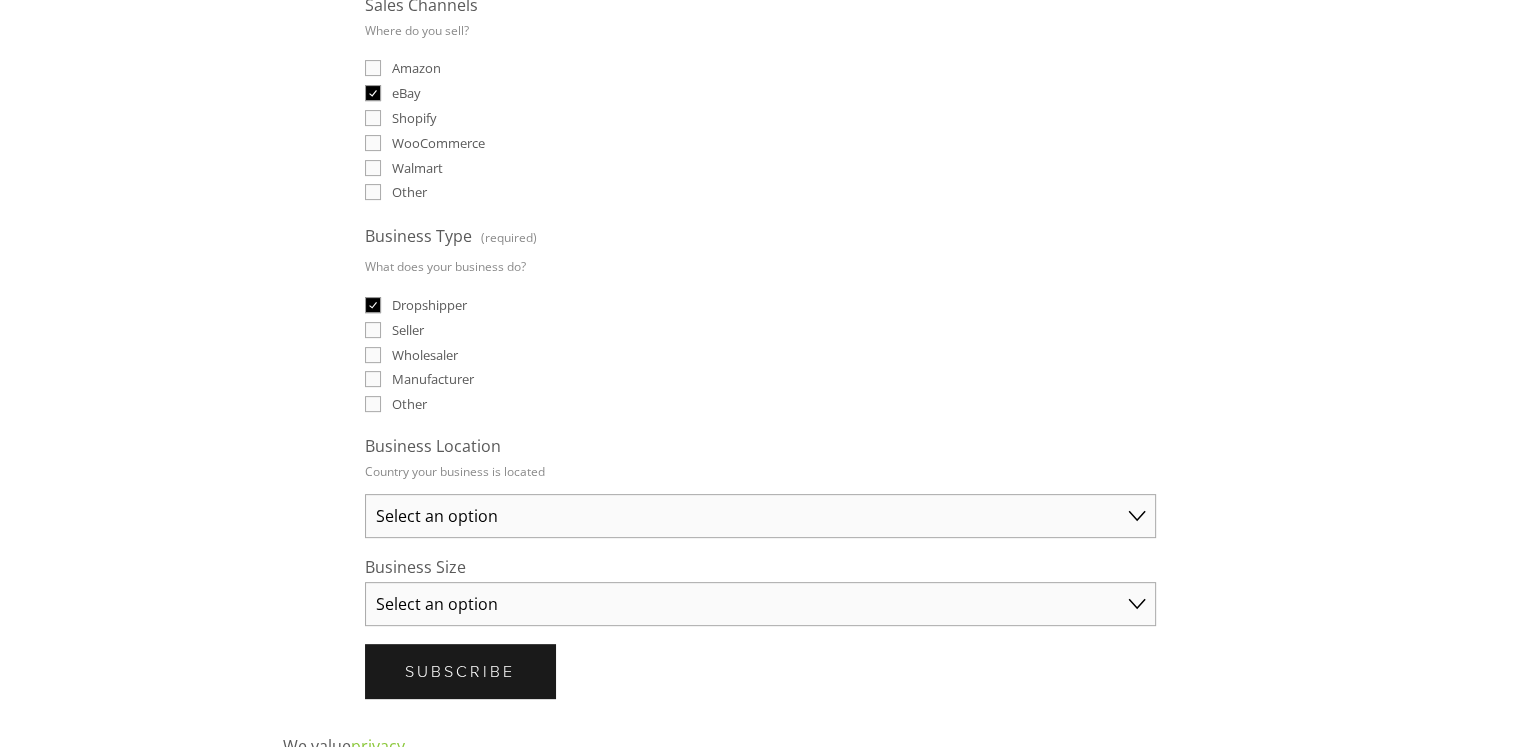 scroll, scrollTop: 599, scrollLeft: 0, axis: vertical 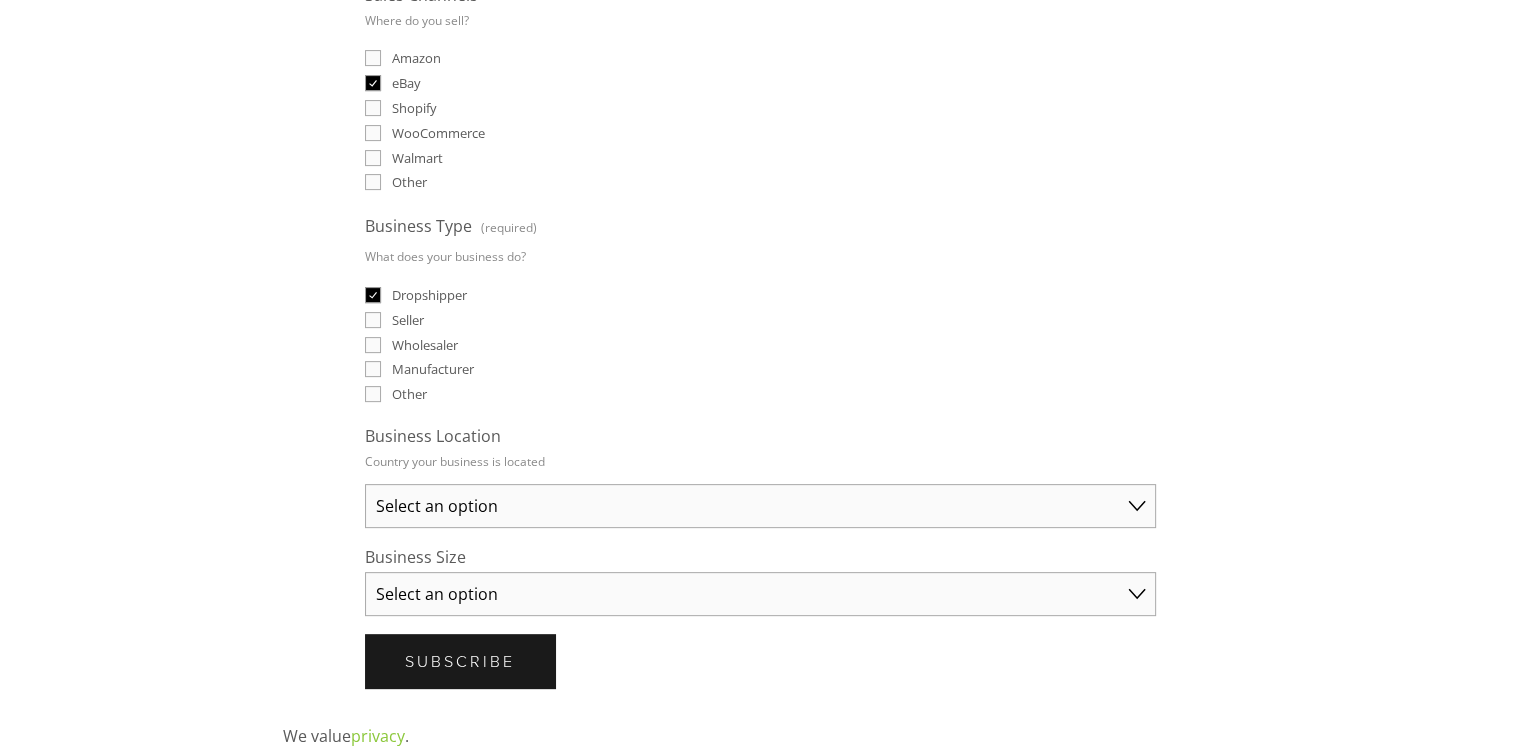 click on "Select an option Australia United States United Kingdom China Japan Germany Canada Other" at bounding box center (760, 506) 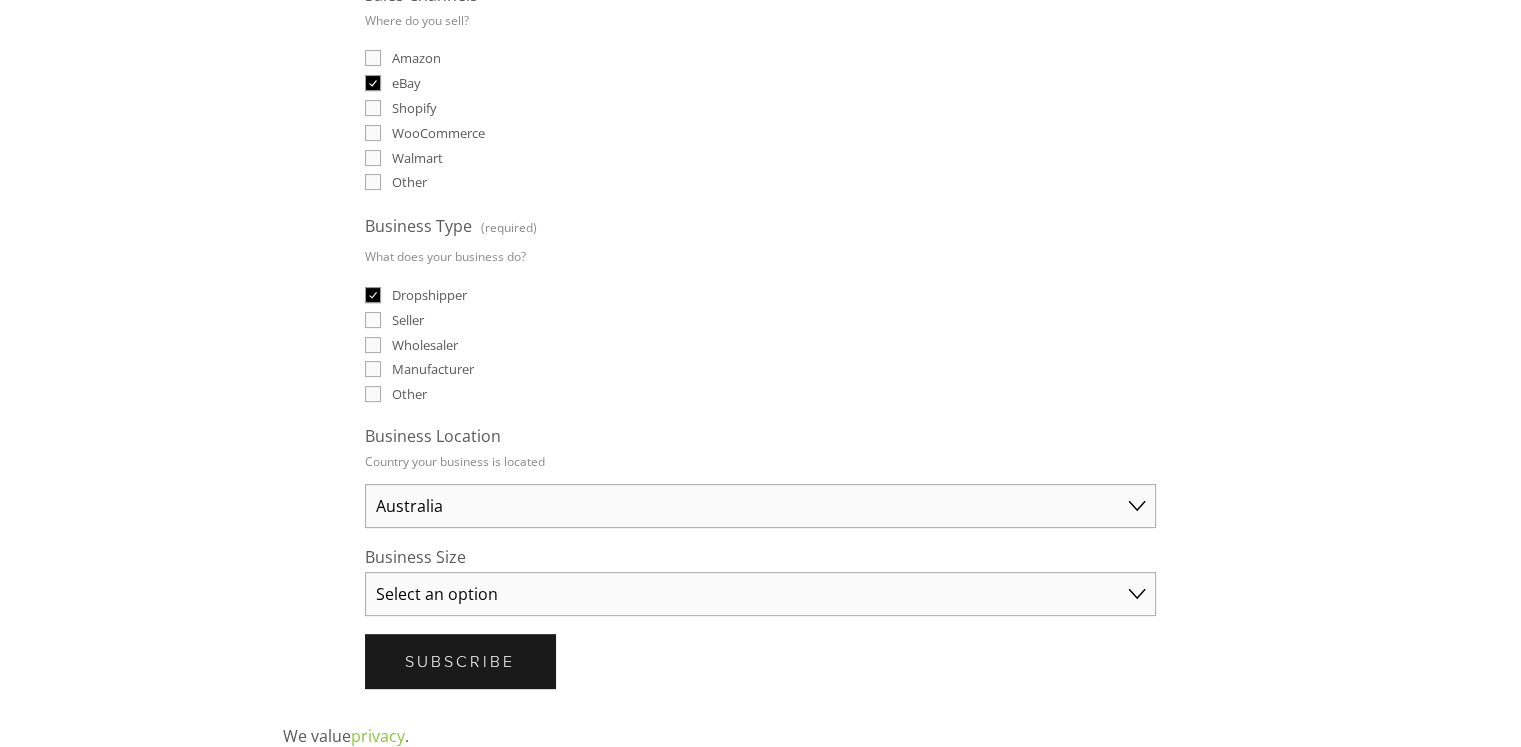 click on "Select an option Australia United States United Kingdom China Japan Germany Canada Other" at bounding box center [760, 506] 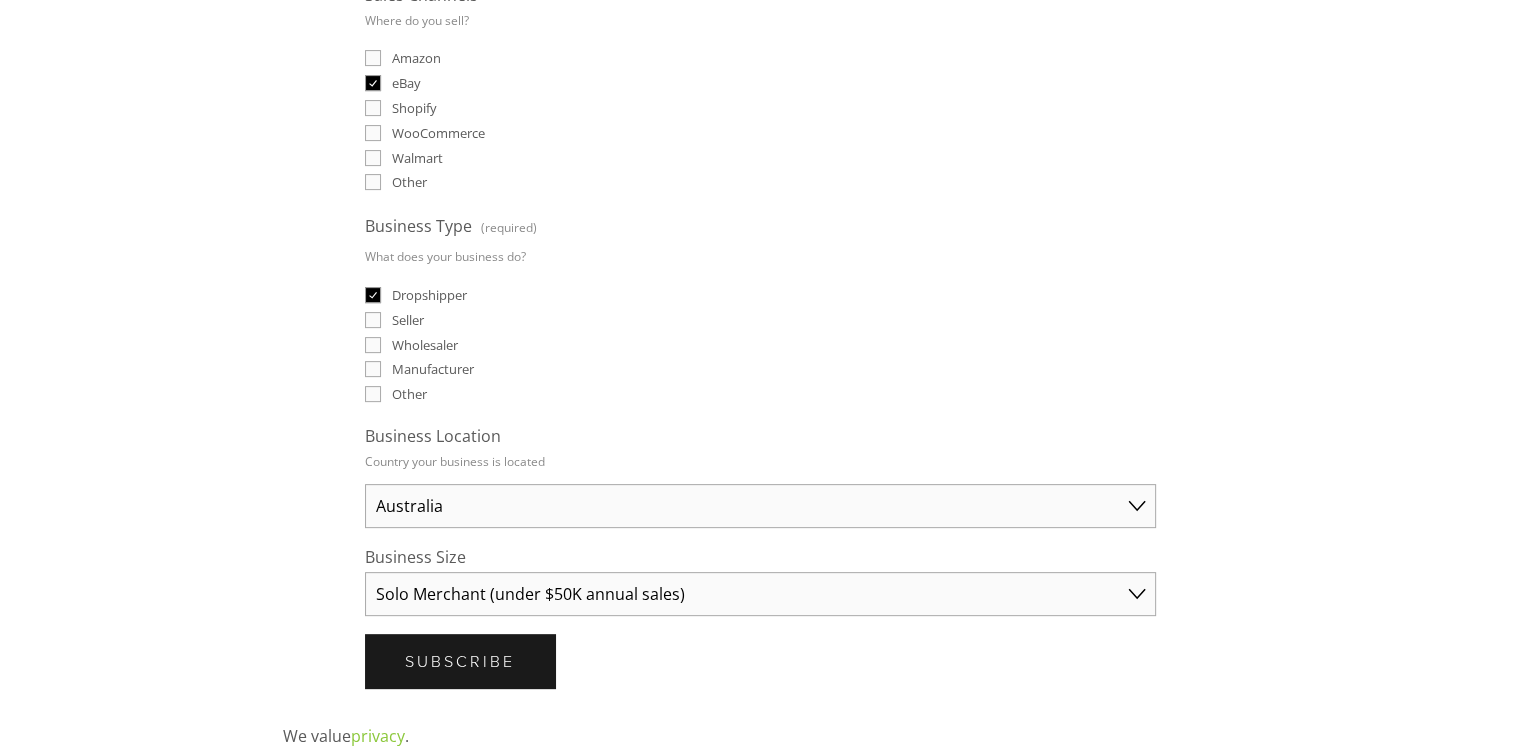 click on "Select an option Solo Merchant (under $50K annual sales) Small Business ($50K - $250K annual sales) Established Business (Over $250K annual sales)" at bounding box center (760, 594) 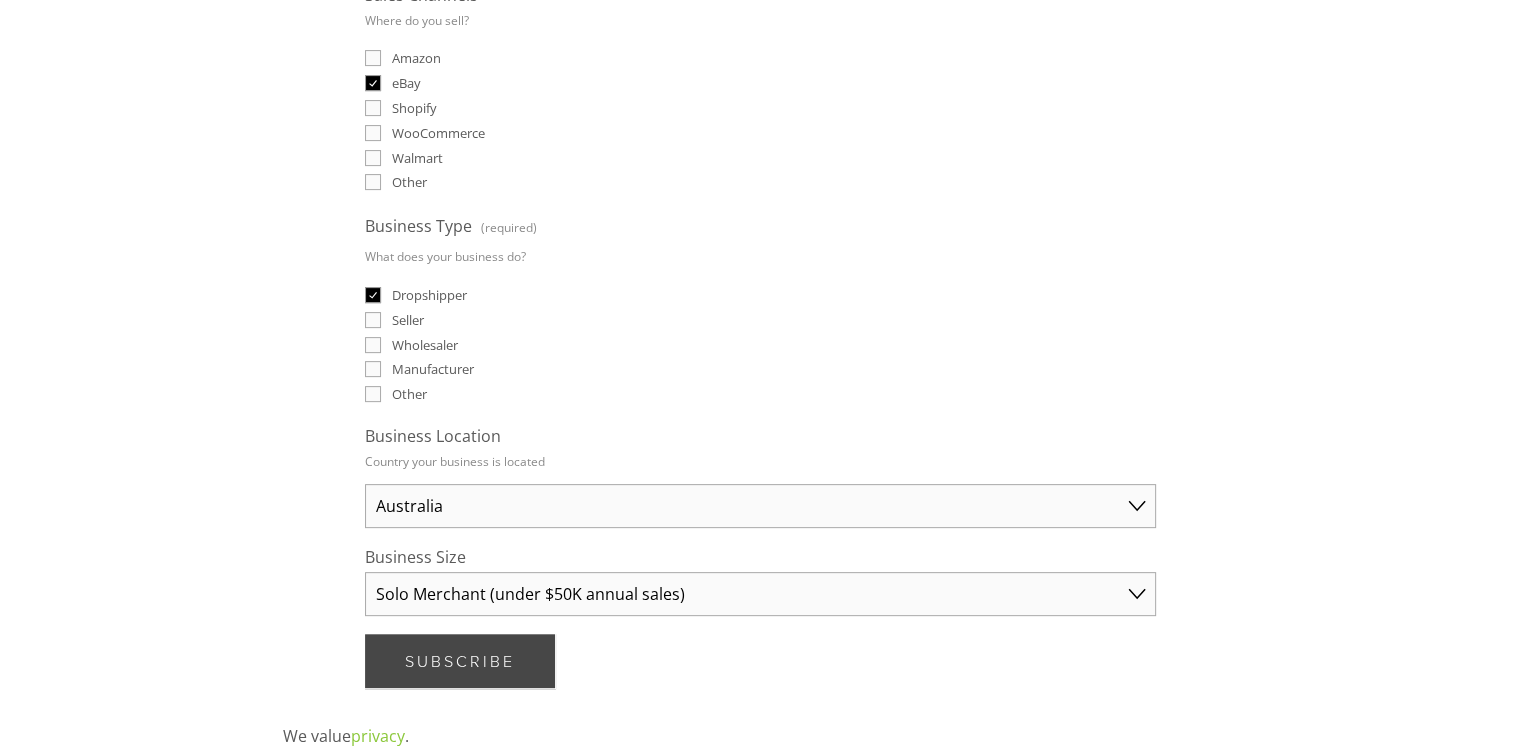 click on "Subscribe Subscribe" at bounding box center (460, 661) 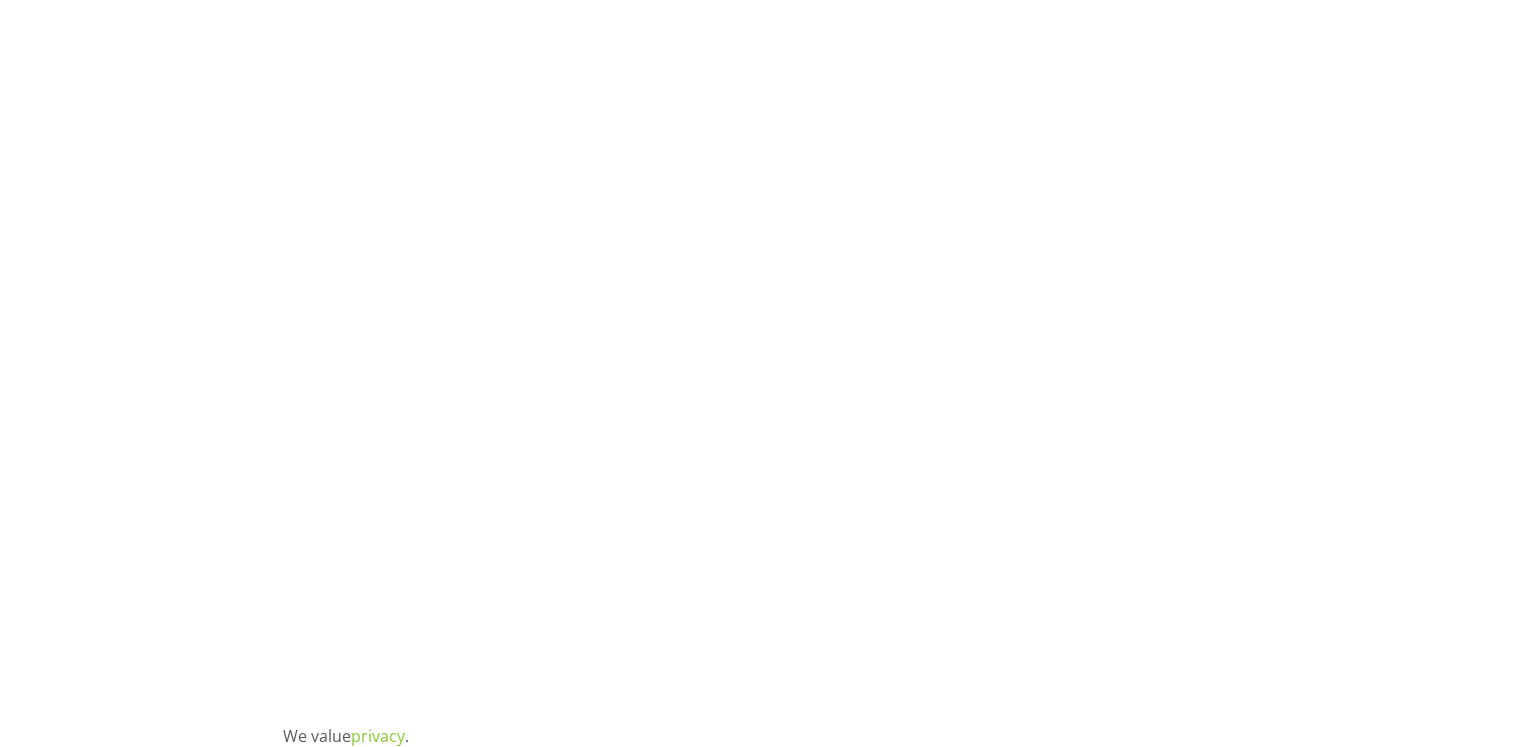 scroll, scrollTop: 9, scrollLeft: 0, axis: vertical 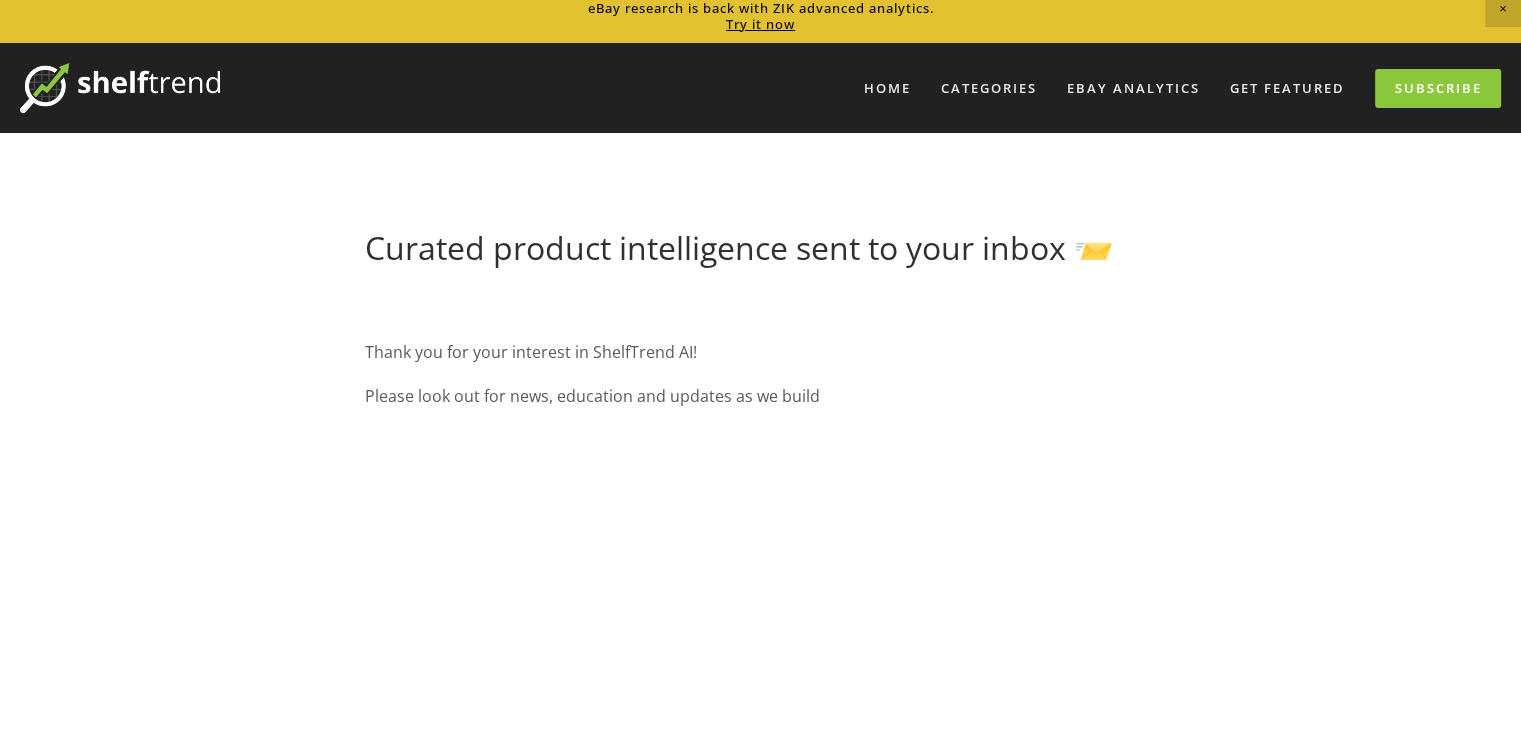 click at bounding box center [120, 88] 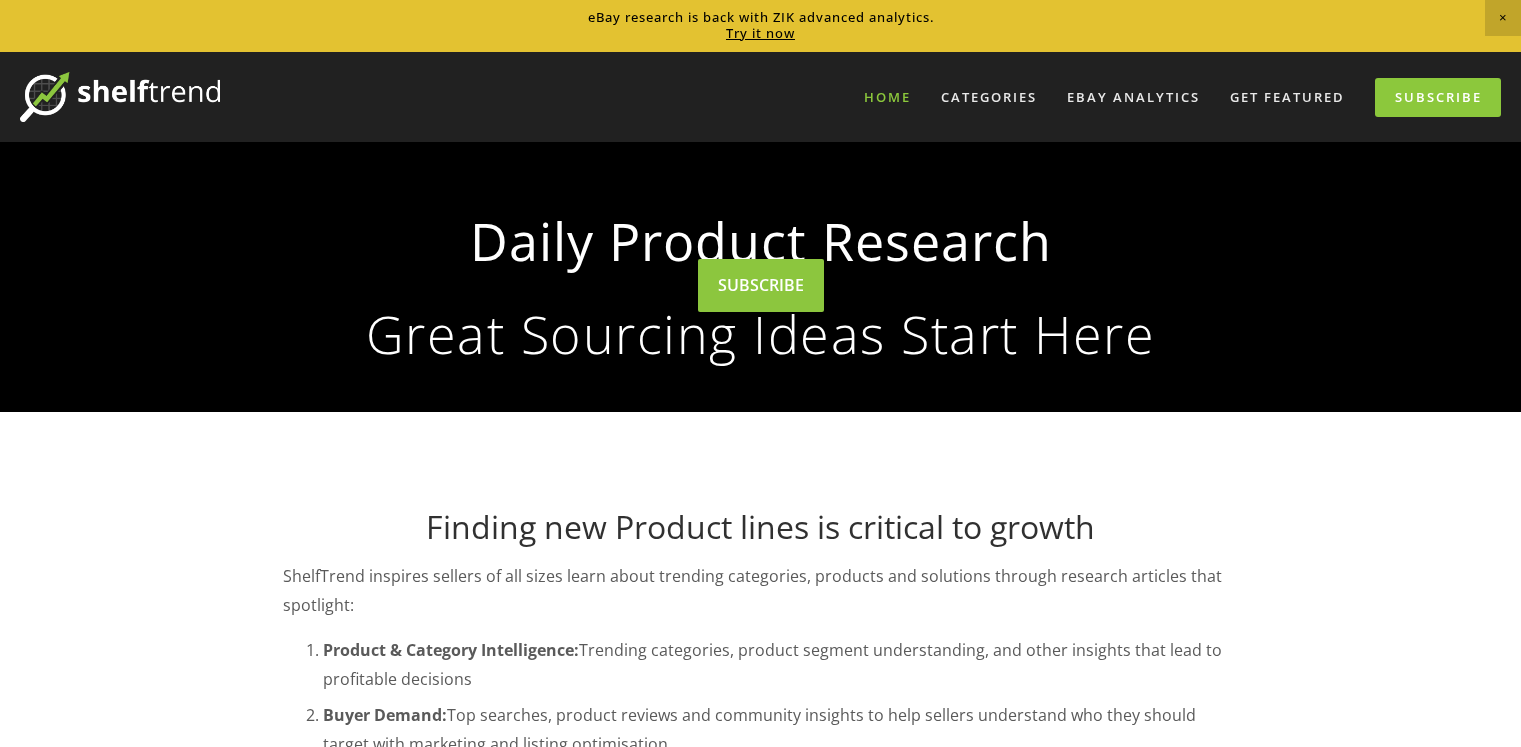 scroll, scrollTop: 0, scrollLeft: 0, axis: both 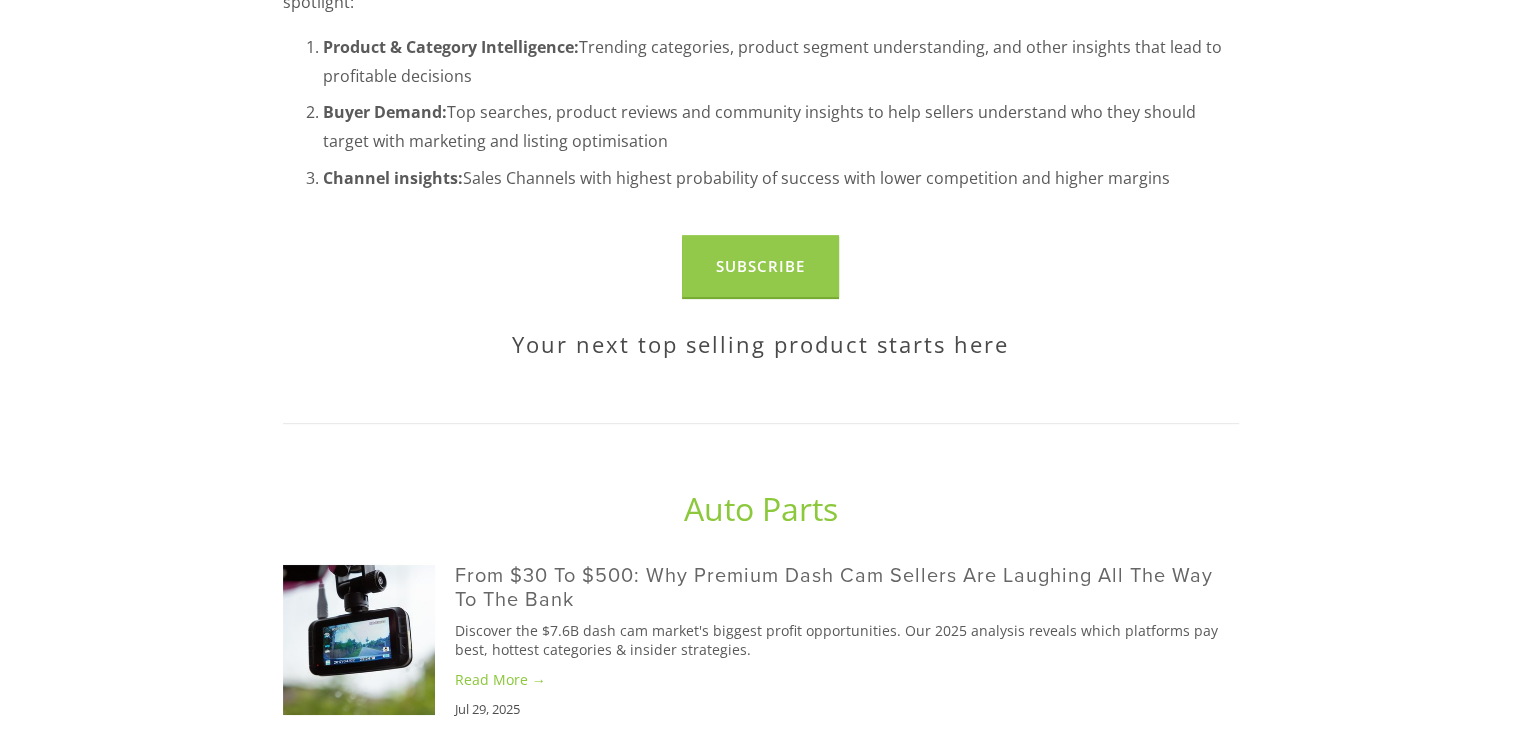 click on "Subscribe" at bounding box center (760, 266) 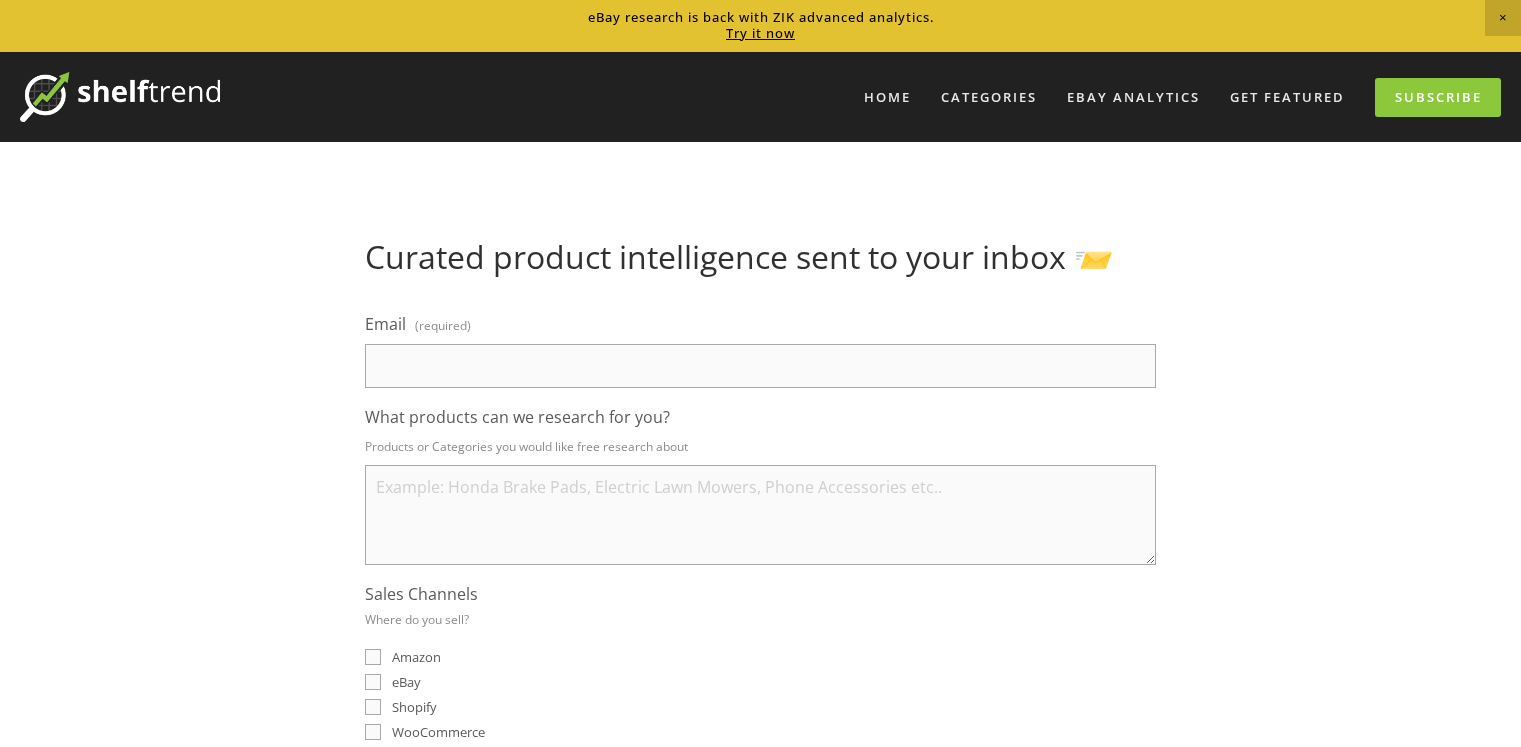 scroll, scrollTop: 0, scrollLeft: 0, axis: both 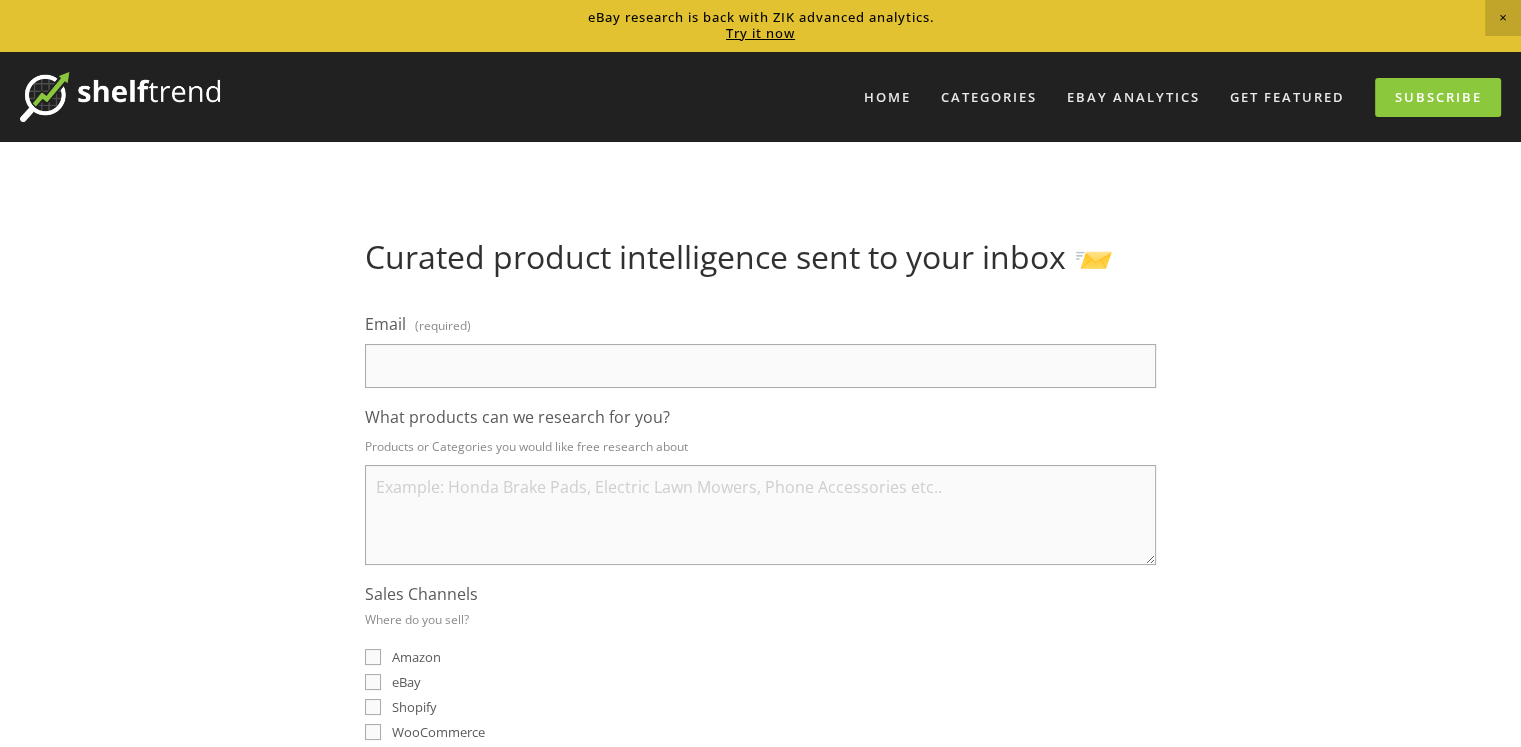 click on "Email (required)" at bounding box center (760, 366) 